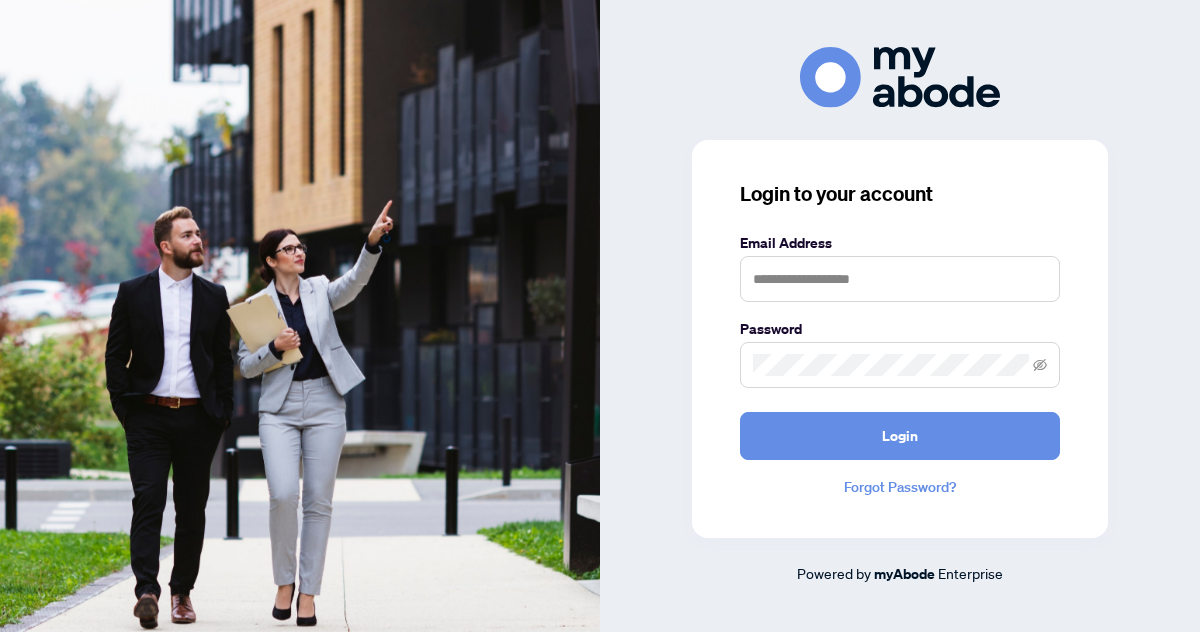 scroll, scrollTop: 0, scrollLeft: 0, axis: both 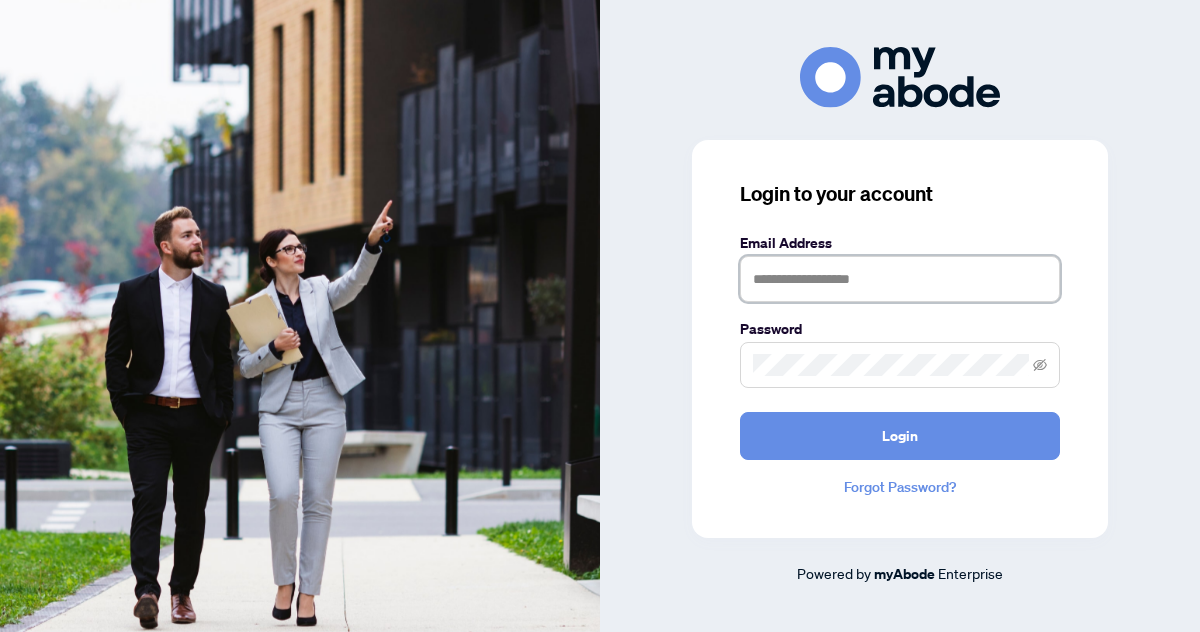 click at bounding box center [900, 279] 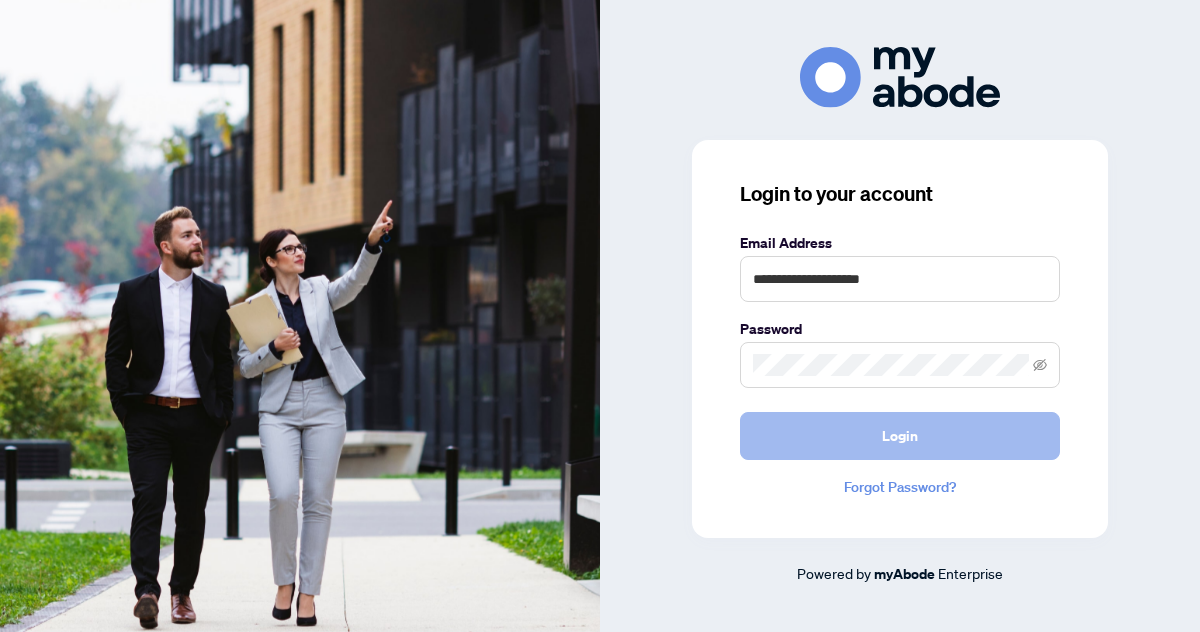 click on "Login" at bounding box center (900, 436) 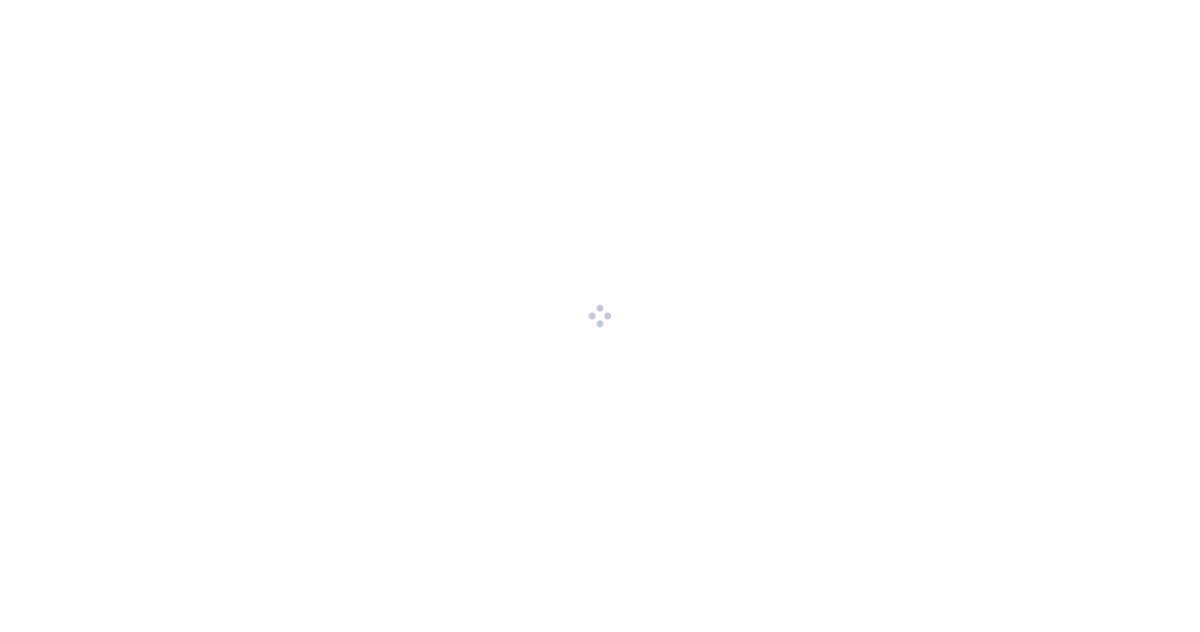 scroll, scrollTop: 0, scrollLeft: 0, axis: both 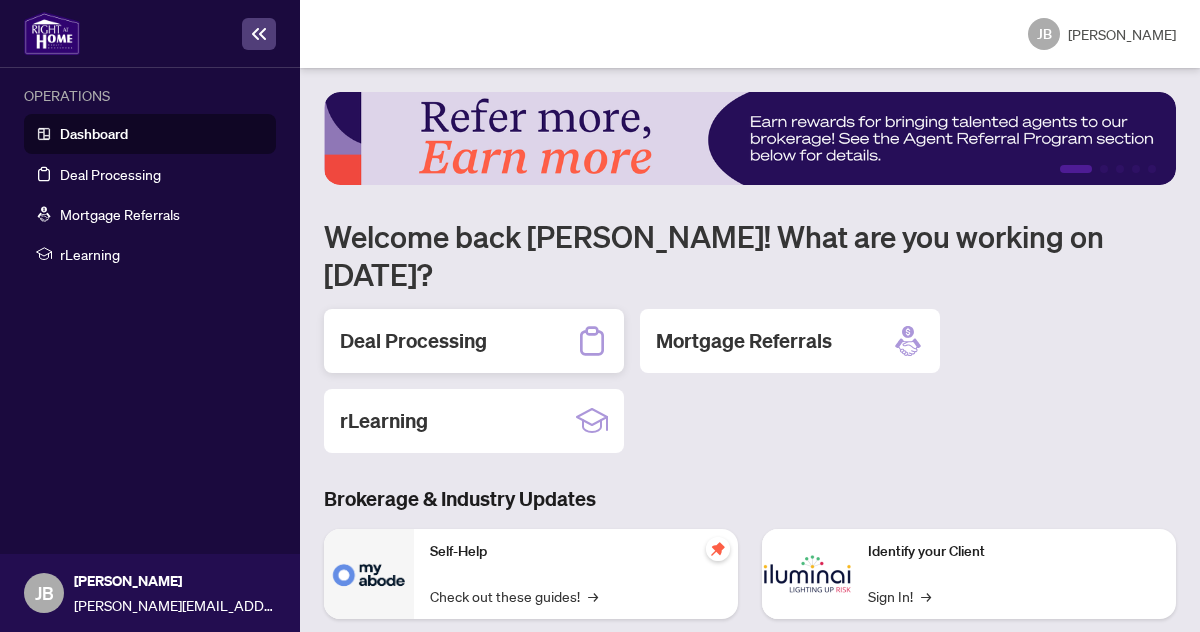 click on "Deal Processing" at bounding box center (413, 341) 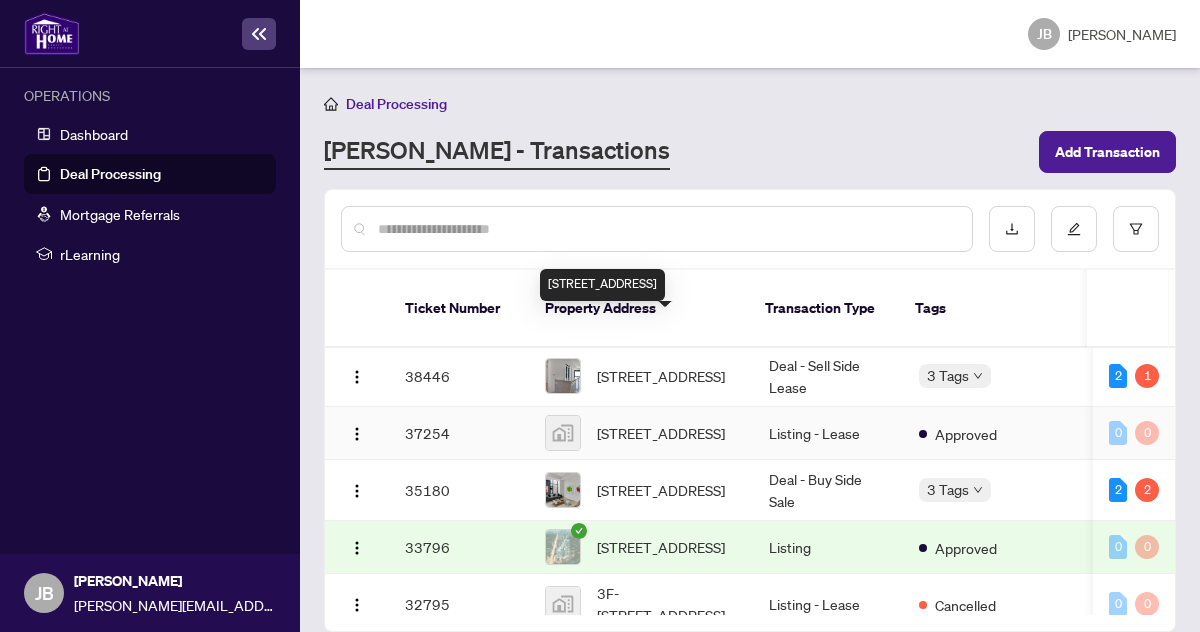 scroll, scrollTop: 208, scrollLeft: 0, axis: vertical 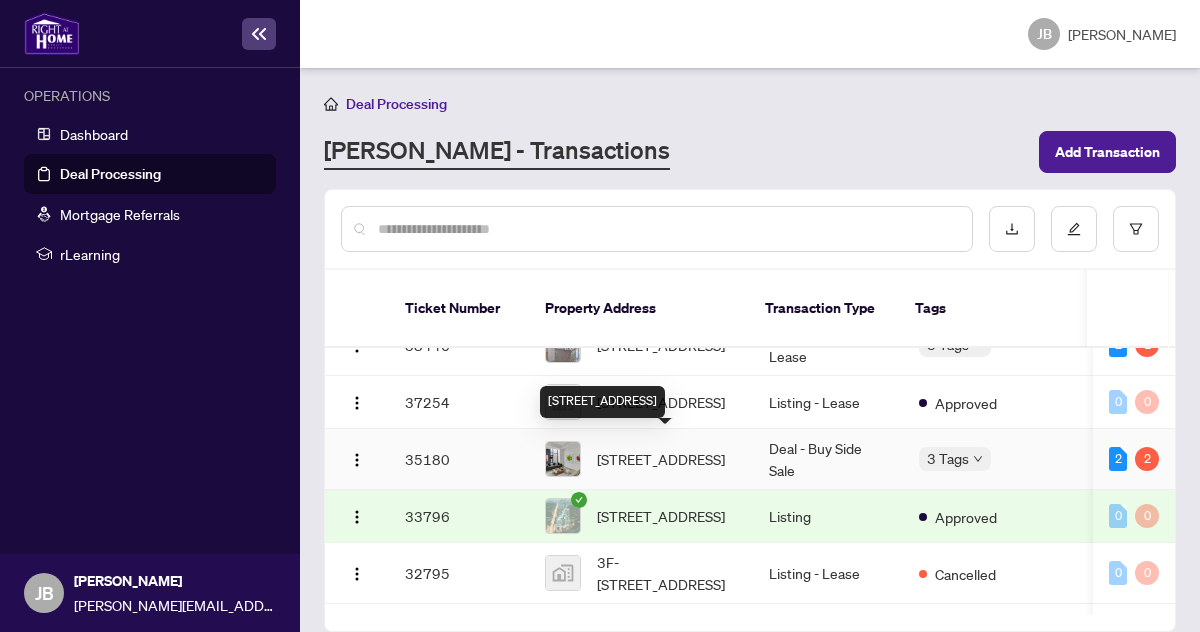 click on "[STREET_ADDRESS]" at bounding box center (661, 459) 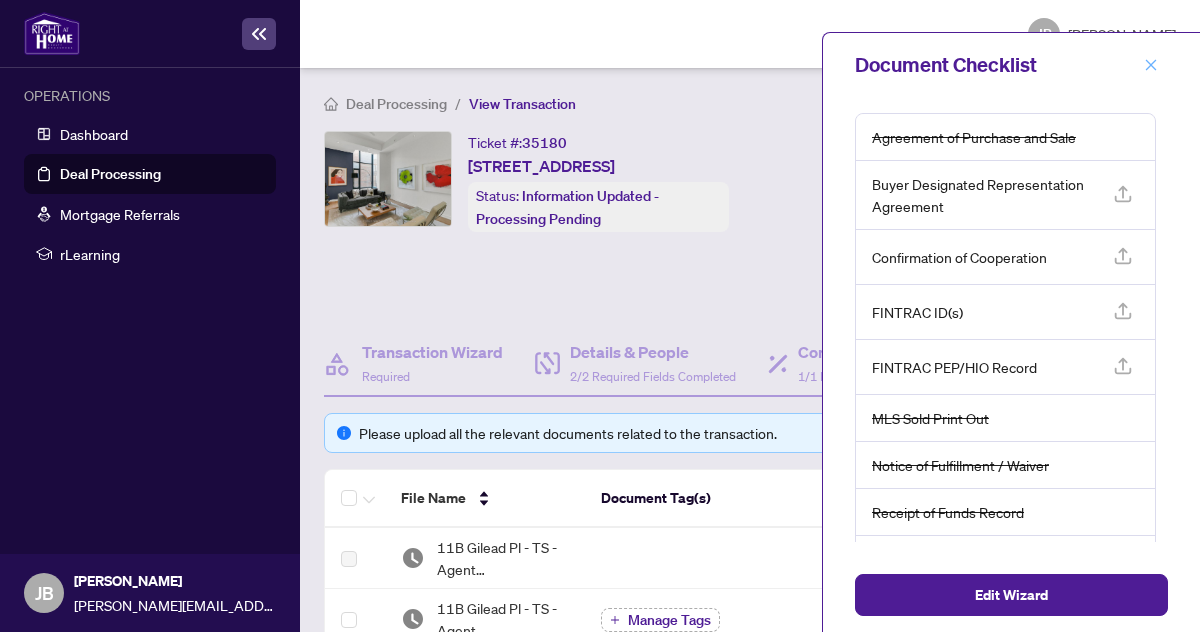 click at bounding box center [1151, 65] 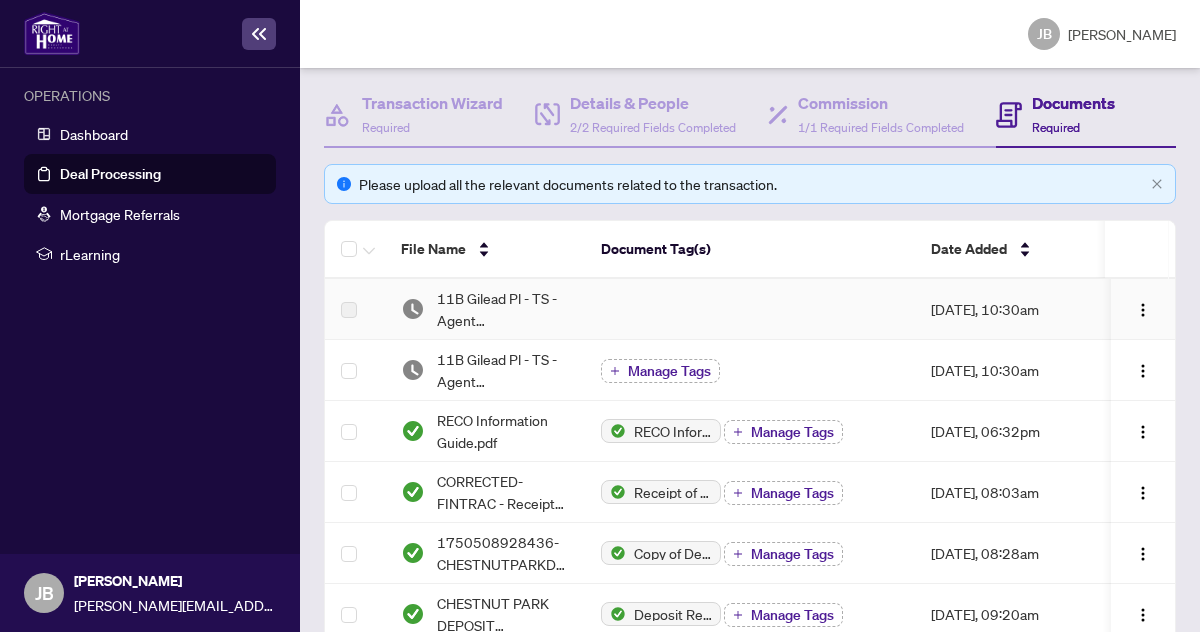 scroll, scrollTop: 253, scrollLeft: 0, axis: vertical 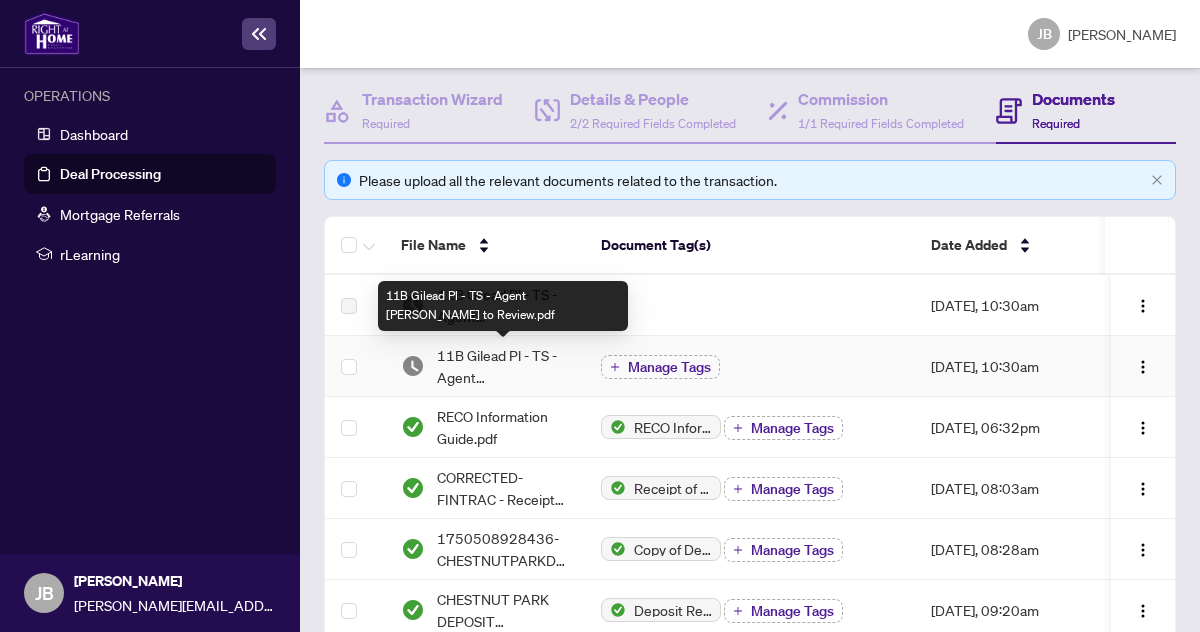 click on "11B Gilead Pl - TS - Agent [PERSON_NAME] to Review.pdf" at bounding box center (503, 366) 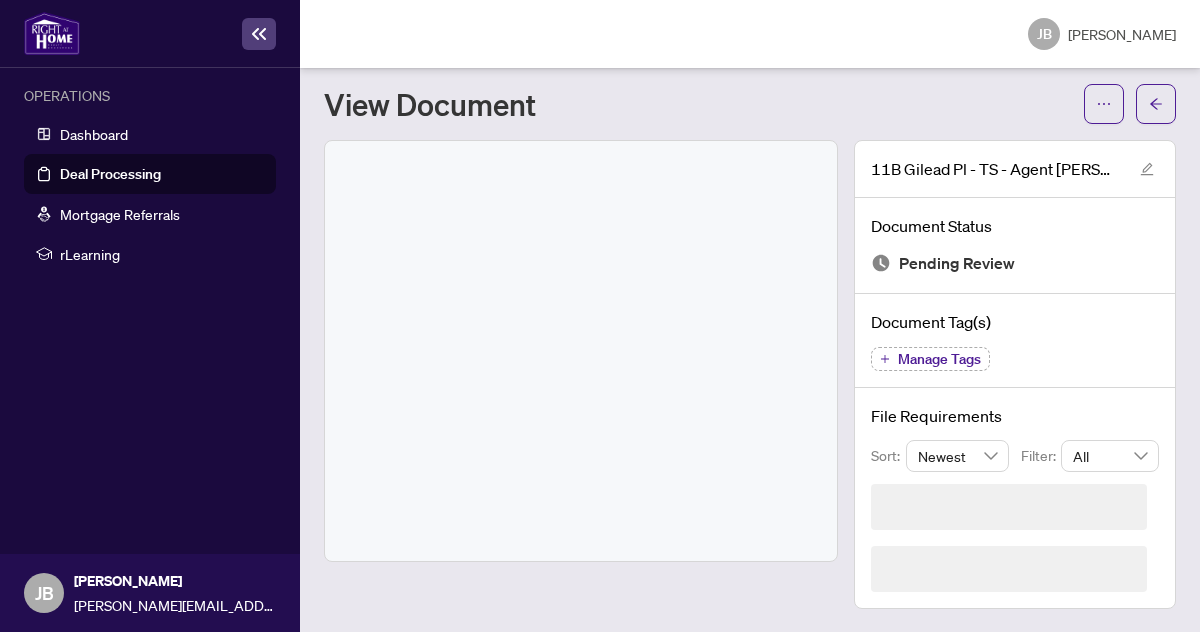 scroll, scrollTop: 0, scrollLeft: 0, axis: both 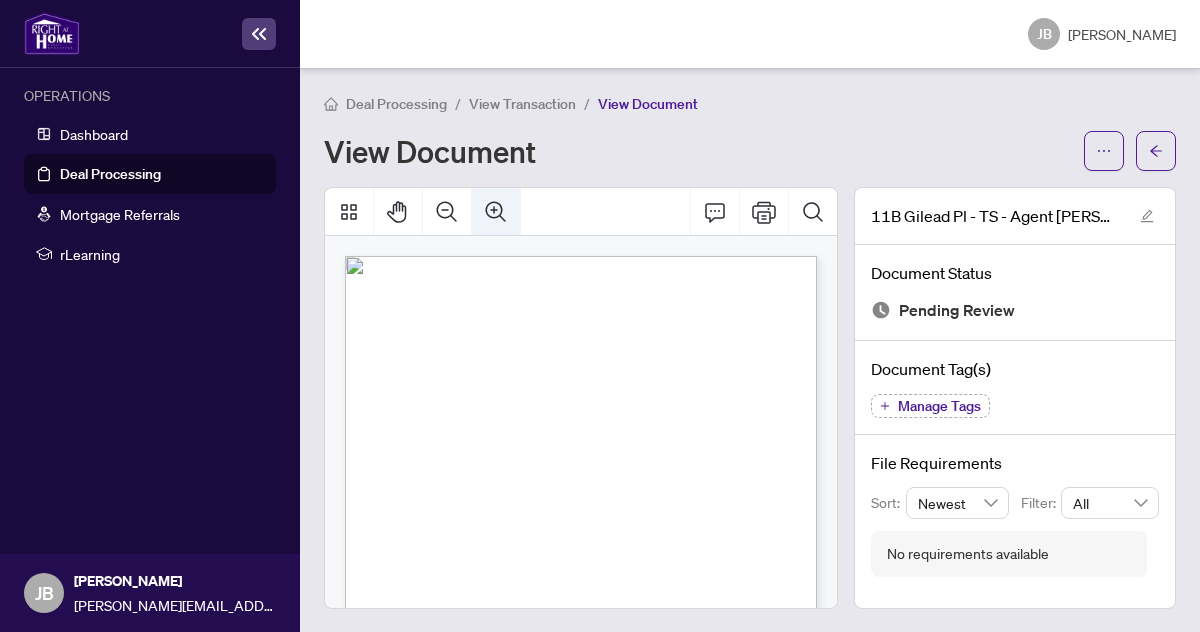 click 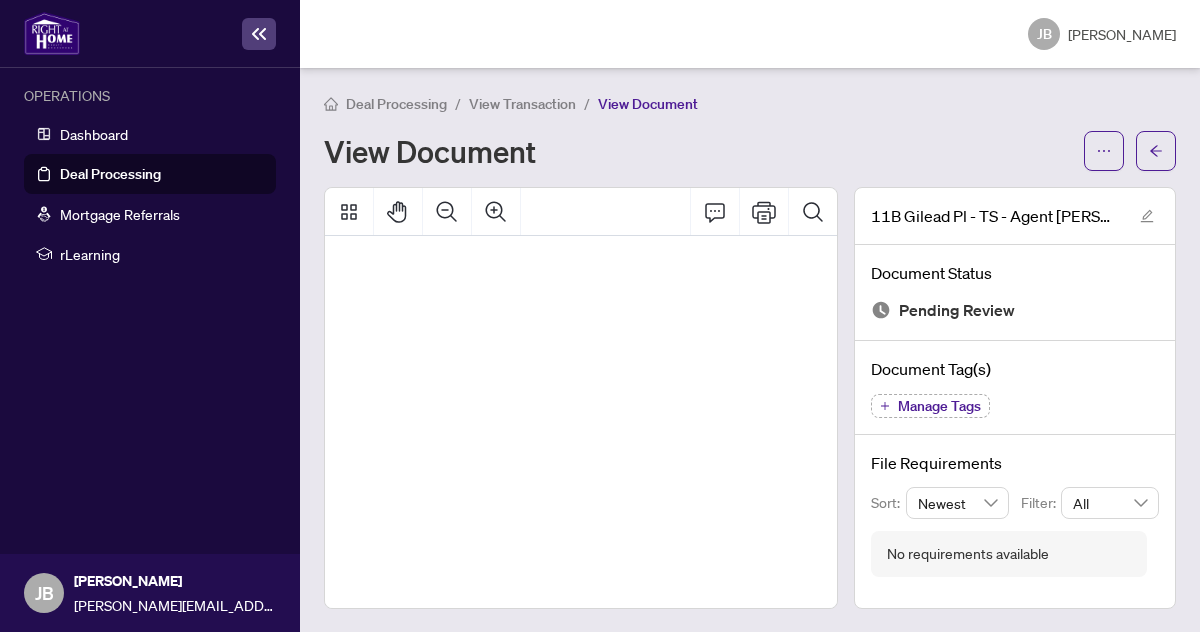 scroll, scrollTop: 88, scrollLeft: 84, axis: both 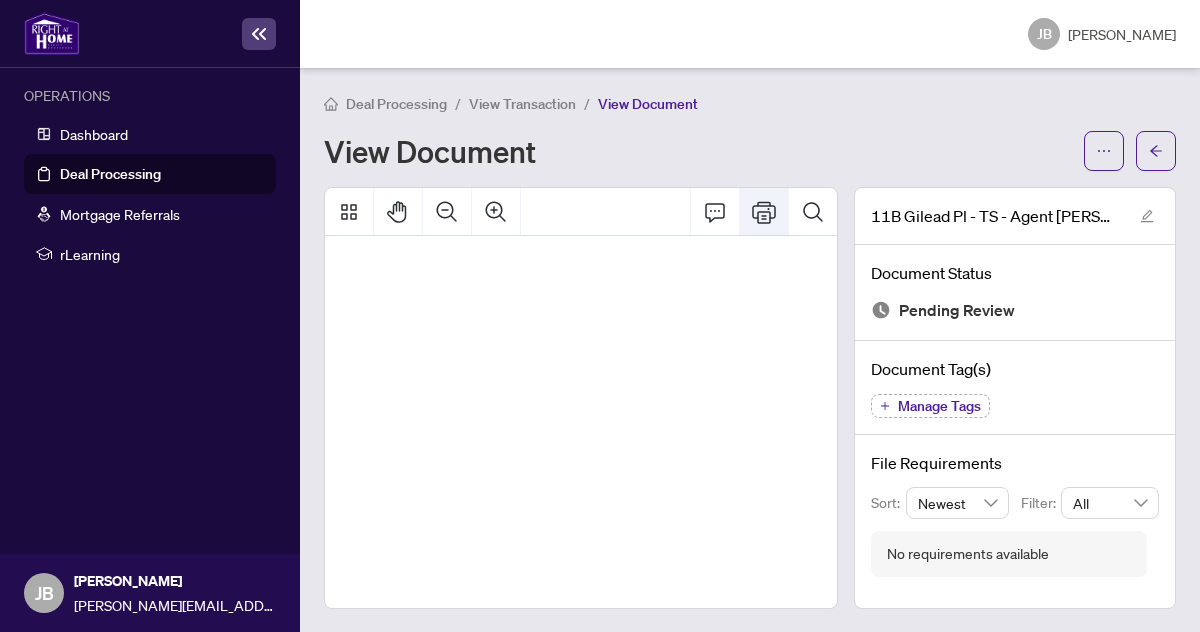 click 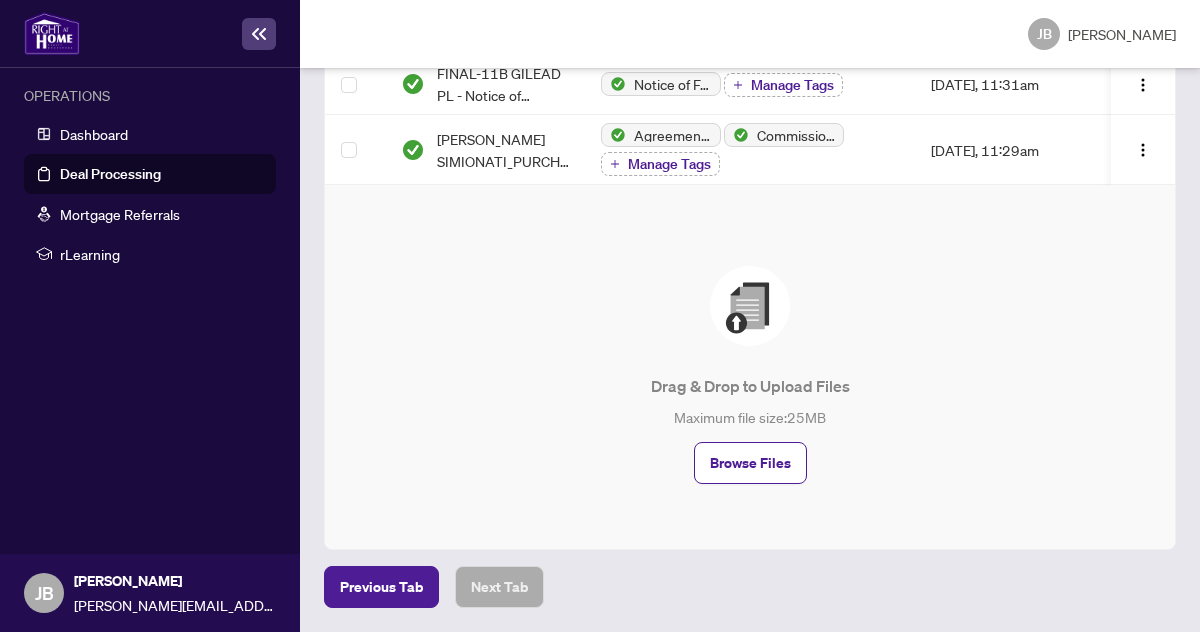 scroll, scrollTop: 1149, scrollLeft: 0, axis: vertical 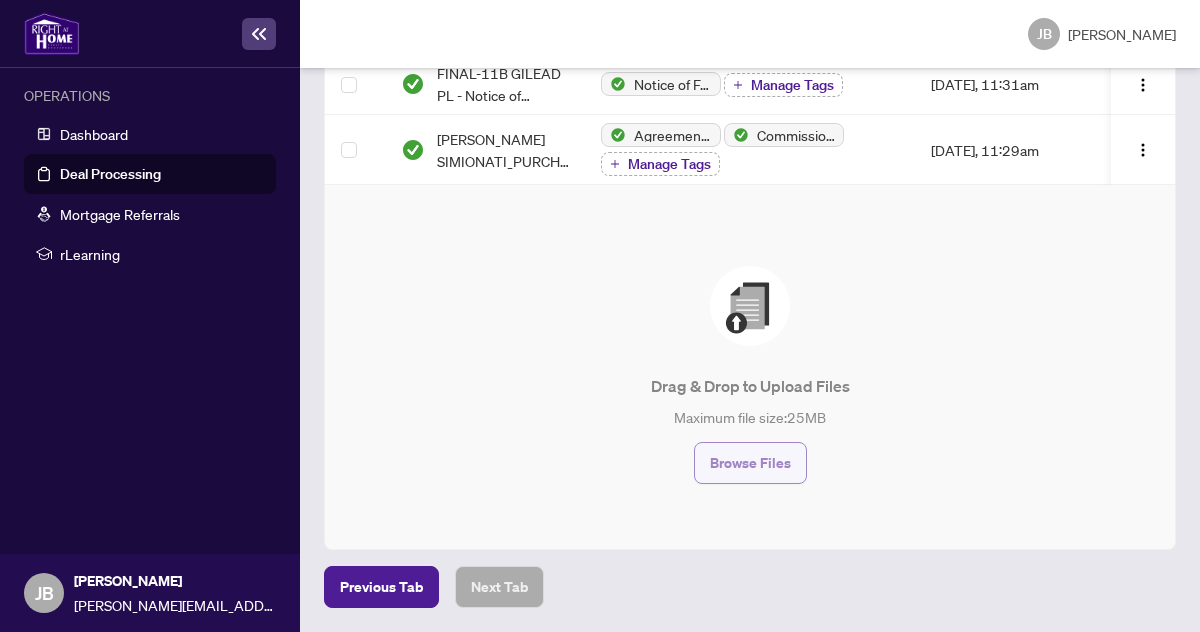 click on "Browse Files" at bounding box center [750, 463] 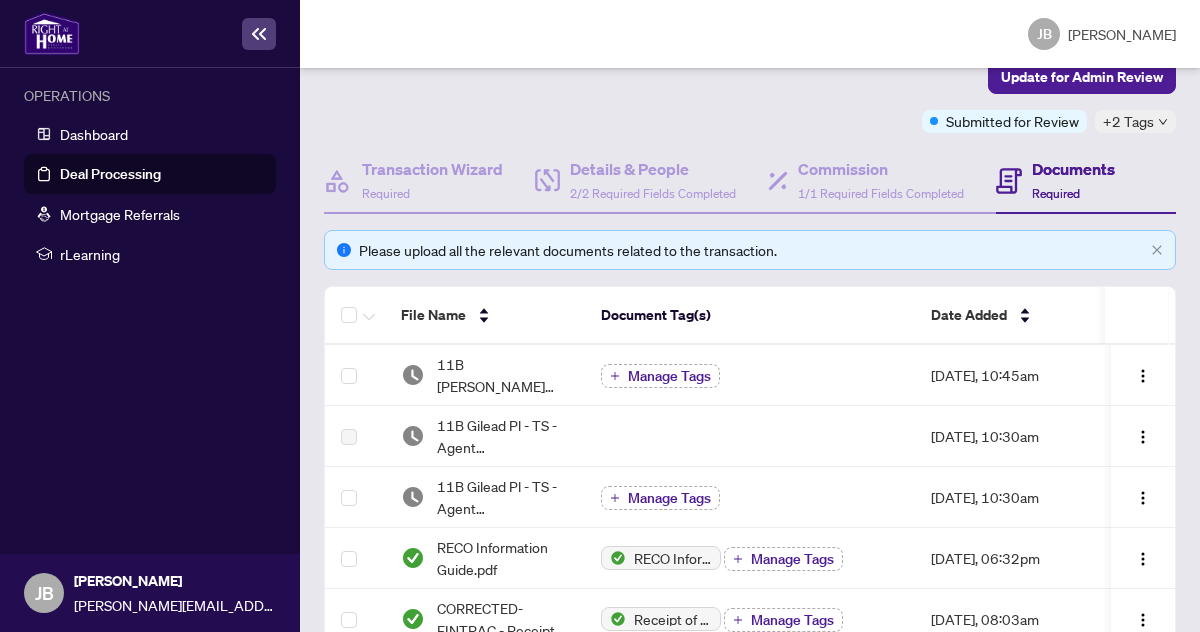 scroll, scrollTop: 226, scrollLeft: 0, axis: vertical 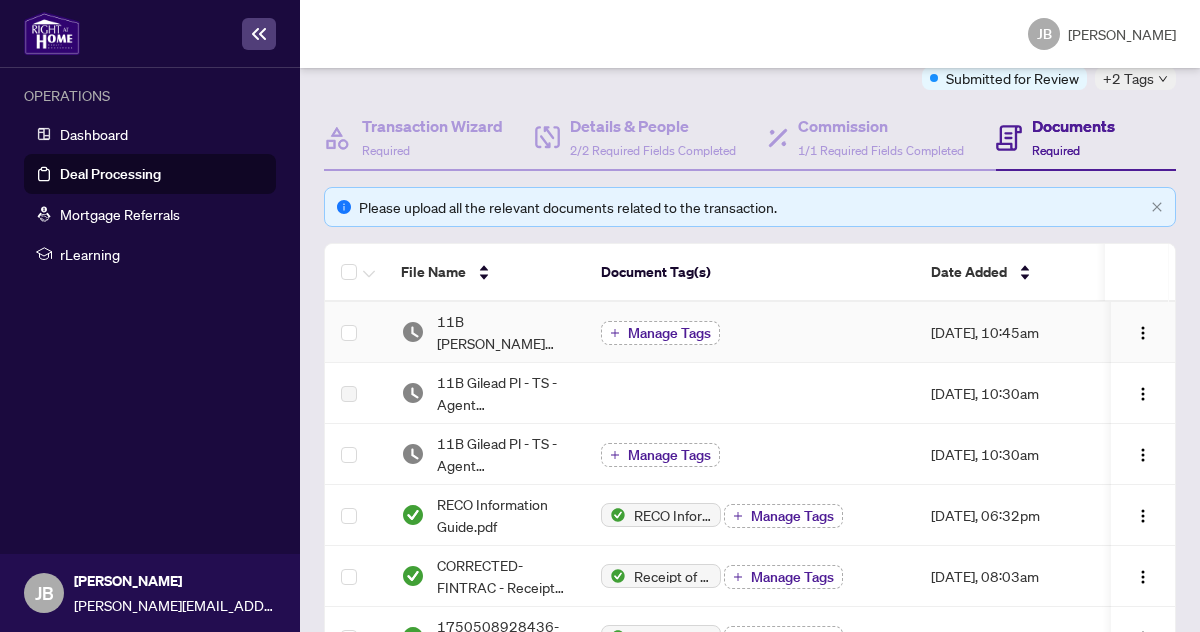 click on "Manage Tags" at bounding box center [669, 333] 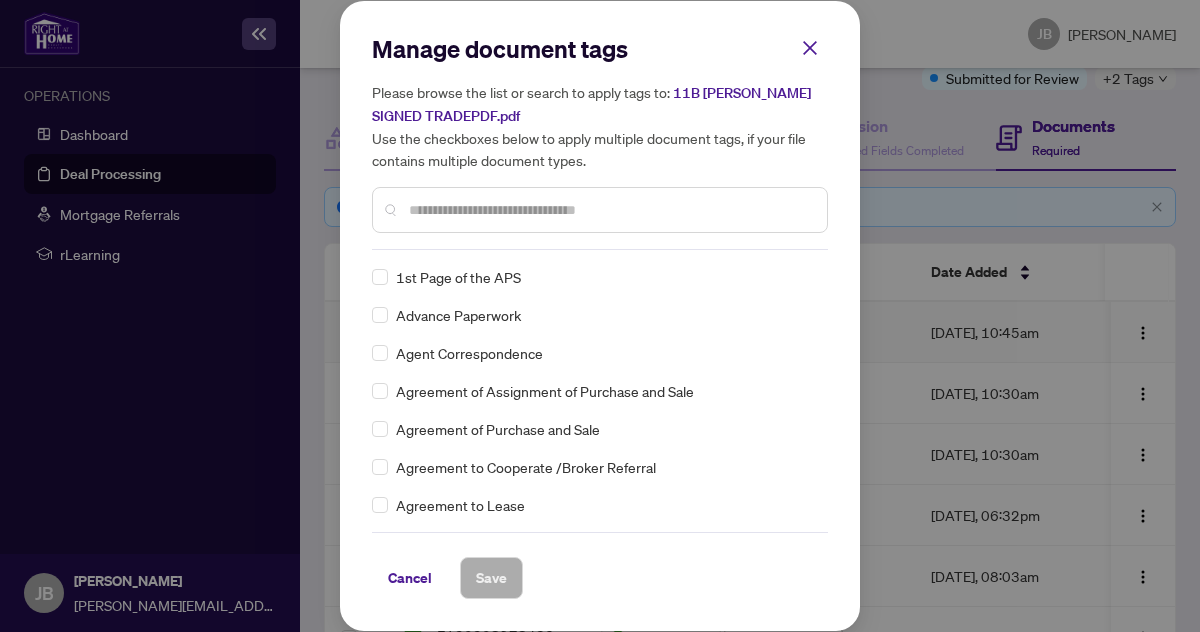 click on "Manage document tags Please browse the list or search to apply tags to:   11B [PERSON_NAME] SIGNED TRADEPDF.pdf   Use the checkboxes below to apply multiple document tags, if your file contains multiple document types.   1st Page of the APS Advance Paperwork Agent Correspondence Agreement of Assignment of Purchase and Sale Agreement of Purchase and Sale Agreement to Cooperate /Broker Referral Agreement to Lease Articles of Incorporation Back to Vendor Letter Belongs to Another Transaction Builder's Consent Buyer Designated Representation Agreement Buyer Designated Representation Agreement Buyers Lawyer Information Certificate of Estate Trustee(s) Client Refused to Sign Closing Date Change Co-op Brokerage Commission Statement Co-op EFT Co-operating Indemnity Agreement Commission Adjustment Commission Agreement Commission Calculation Commission Statement Sent Commission Statement Sent to Landlord Commission Statement Sent to Lawyer Commission Statement Sent to Listing Brokerage Commission Statement Sent to Vendor EFT" at bounding box center (600, 316) 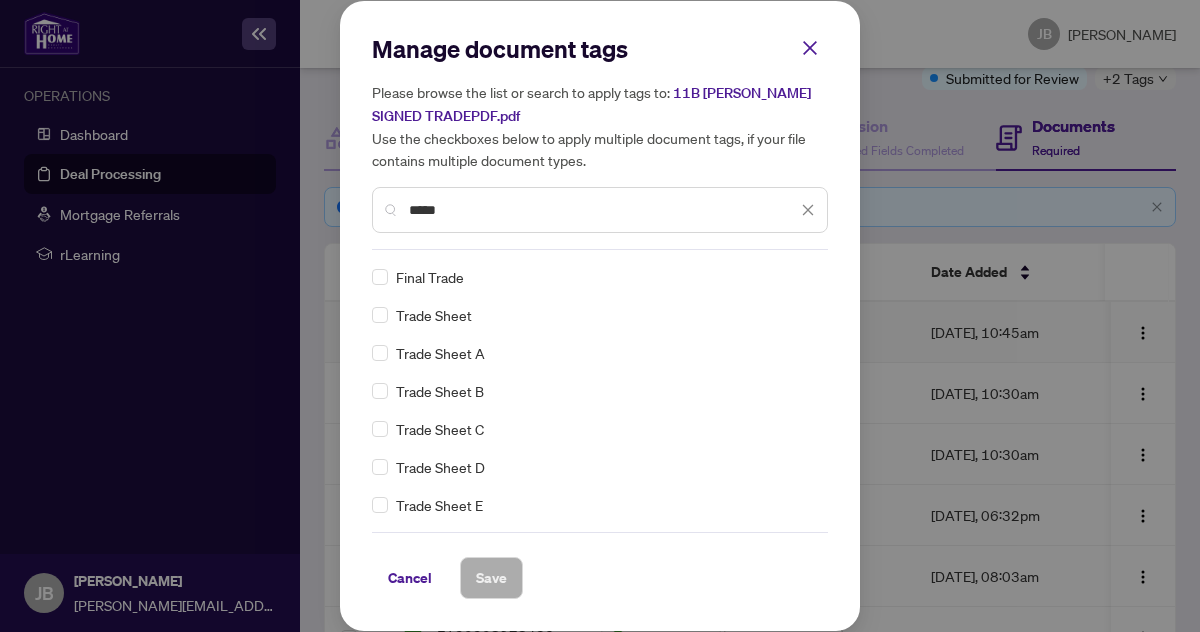 type on "*****" 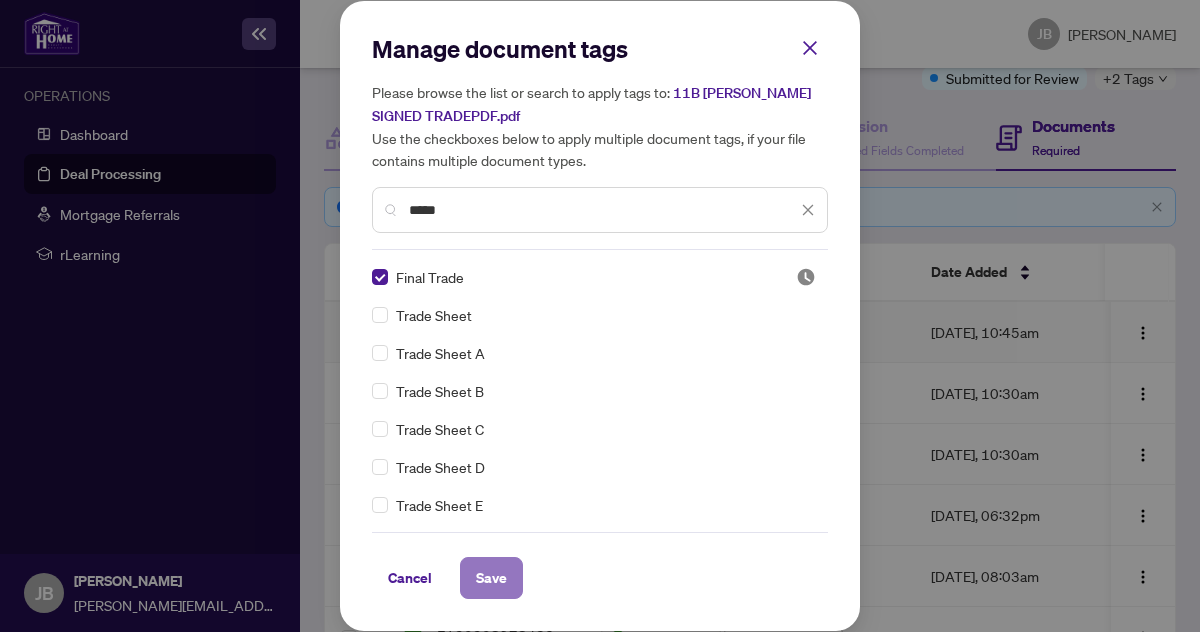 click on "Save" at bounding box center (491, 578) 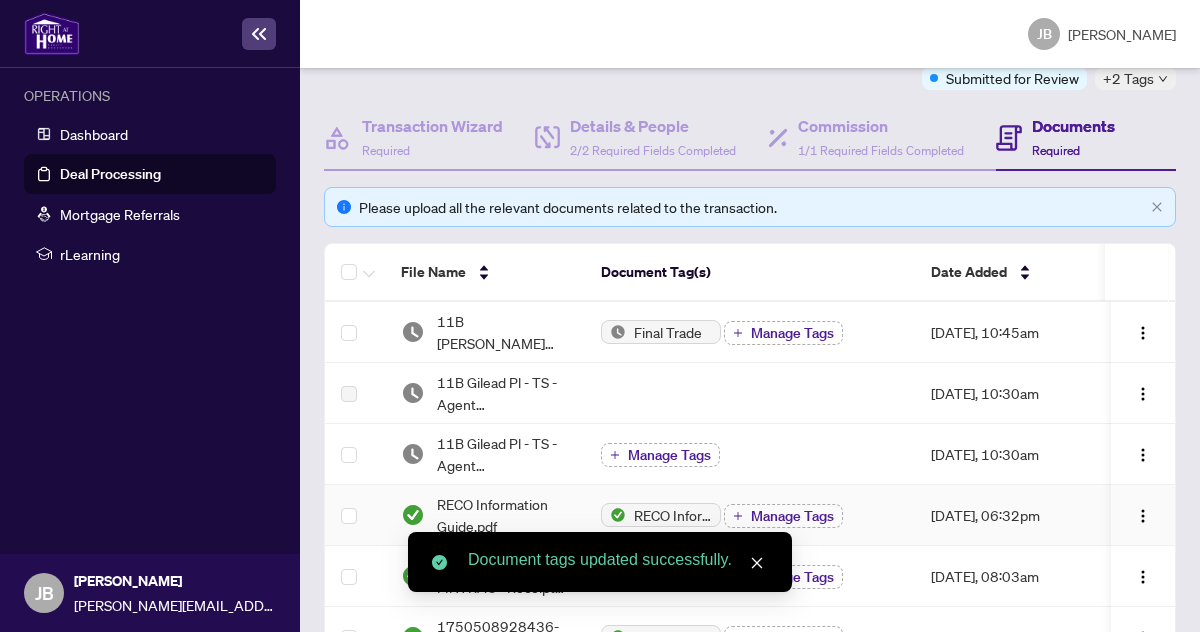 scroll, scrollTop: 0, scrollLeft: 0, axis: both 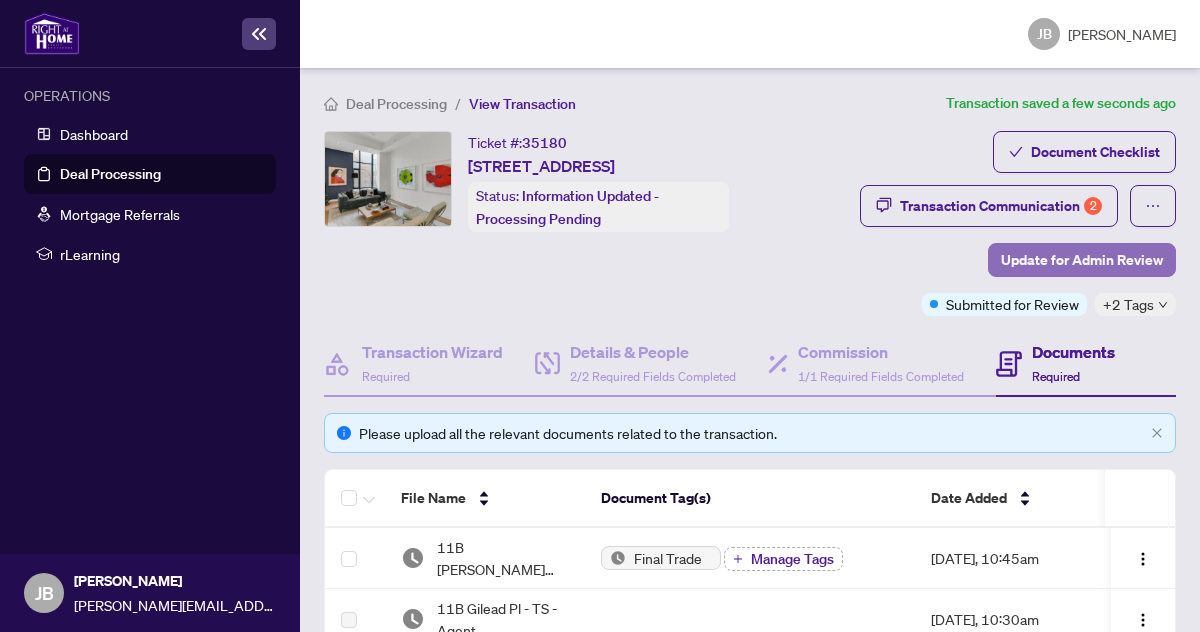 click on "Update for Admin Review" at bounding box center [1082, 260] 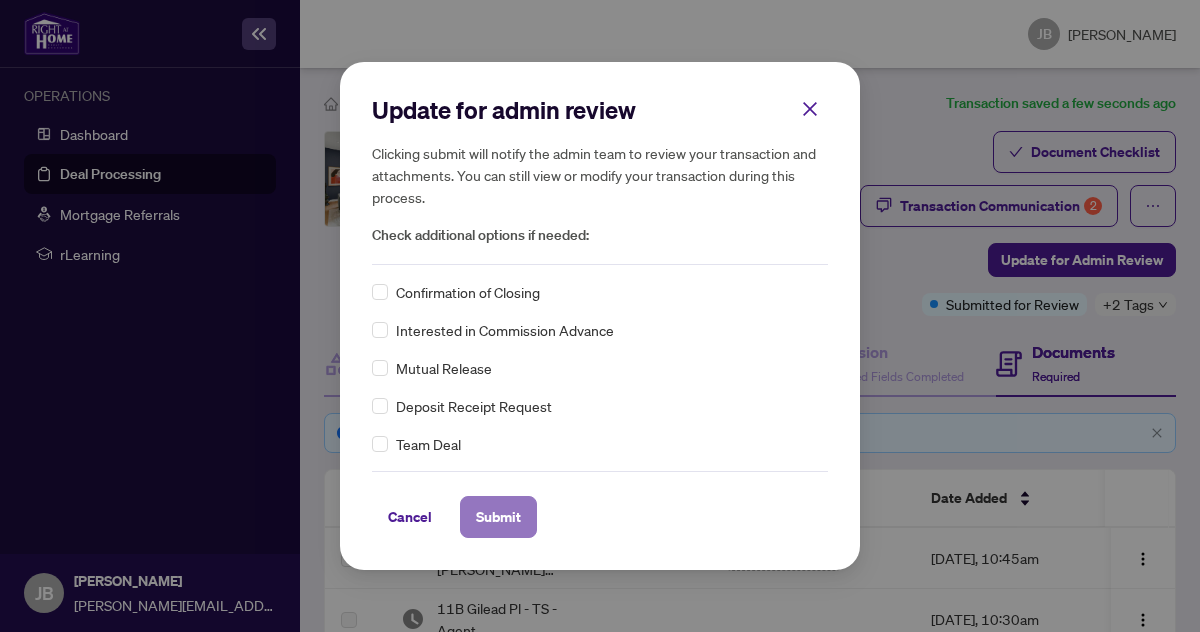 click on "Submit" at bounding box center (498, 517) 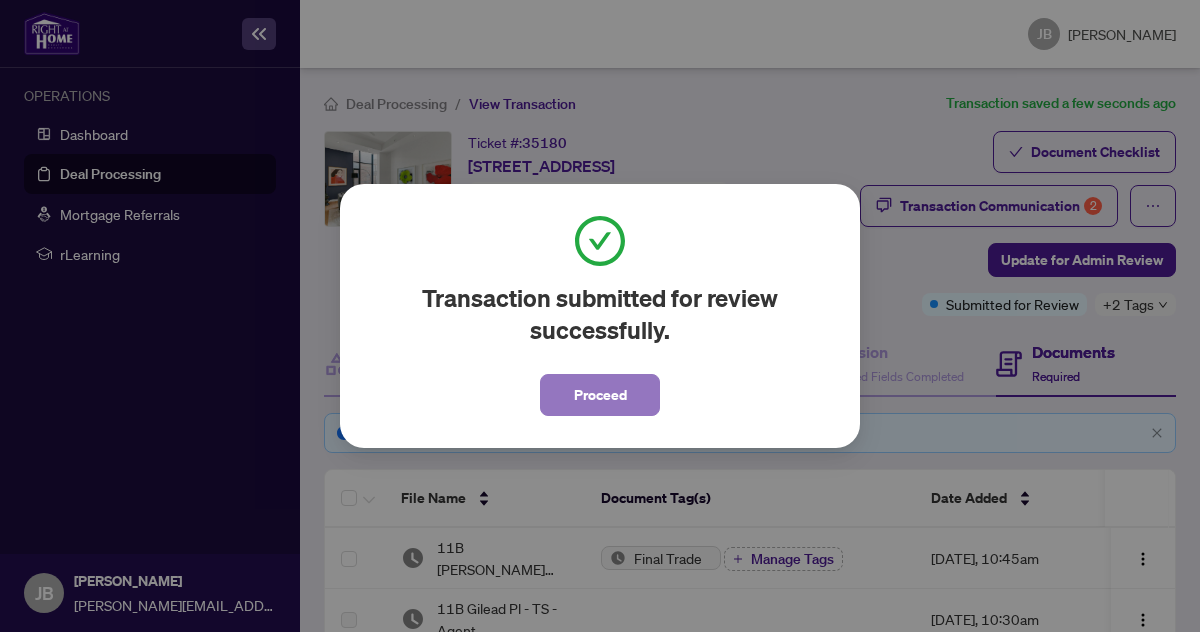 click on "Proceed" at bounding box center (600, 395) 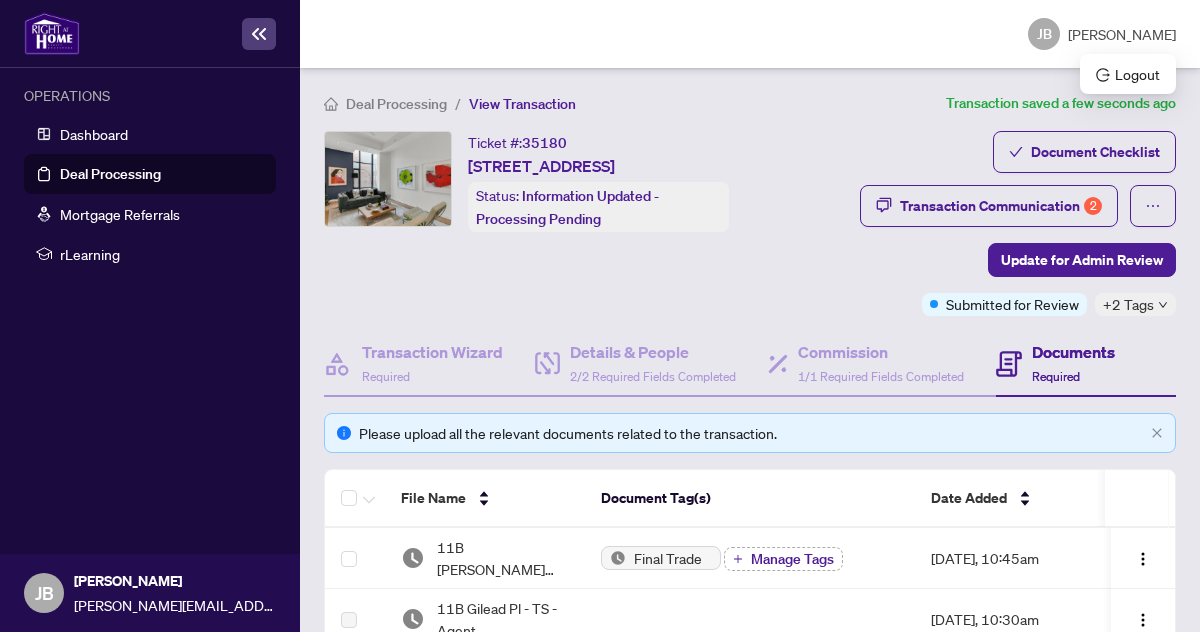 click on "[PERSON_NAME]" at bounding box center (1122, 34) 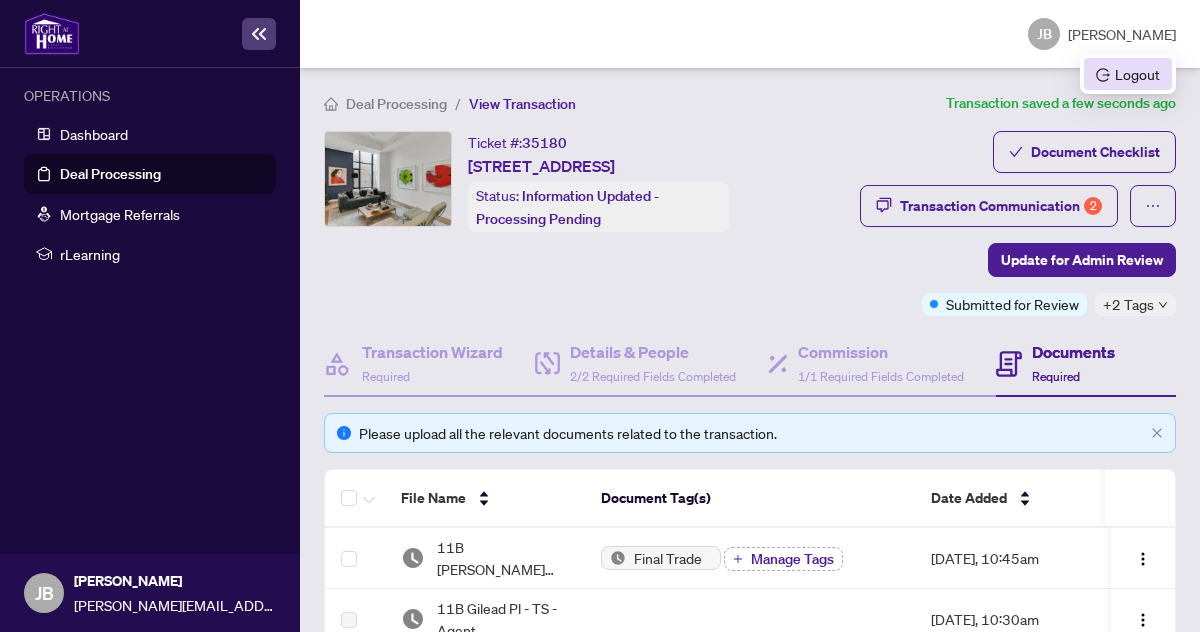 click on "Logout" at bounding box center (1128, 74) 